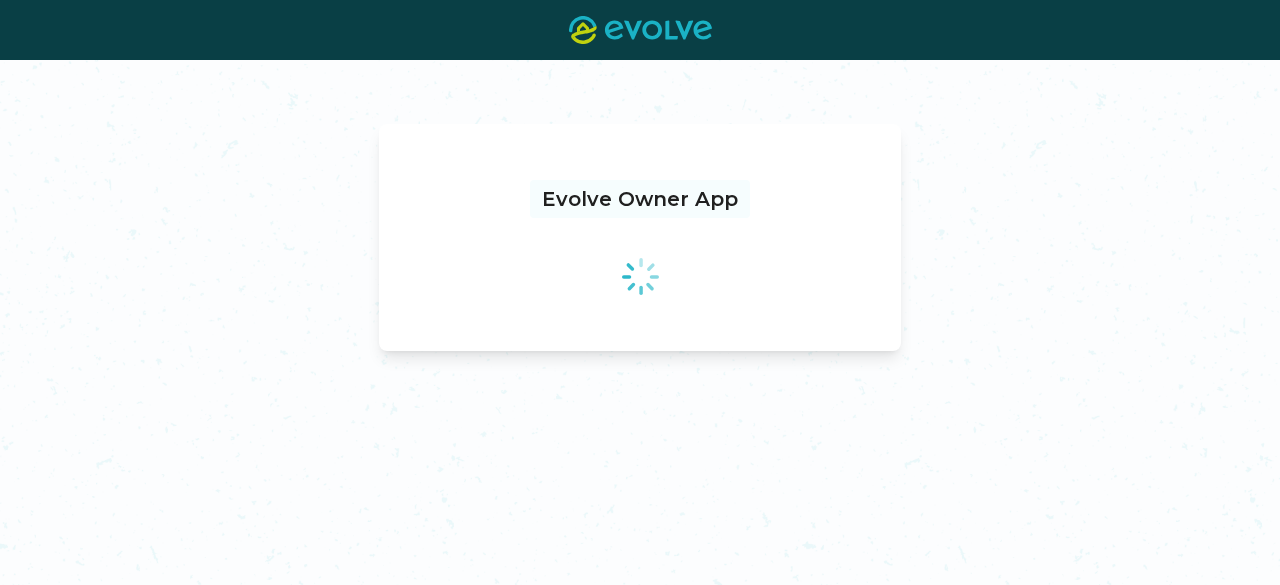scroll, scrollTop: 0, scrollLeft: 0, axis: both 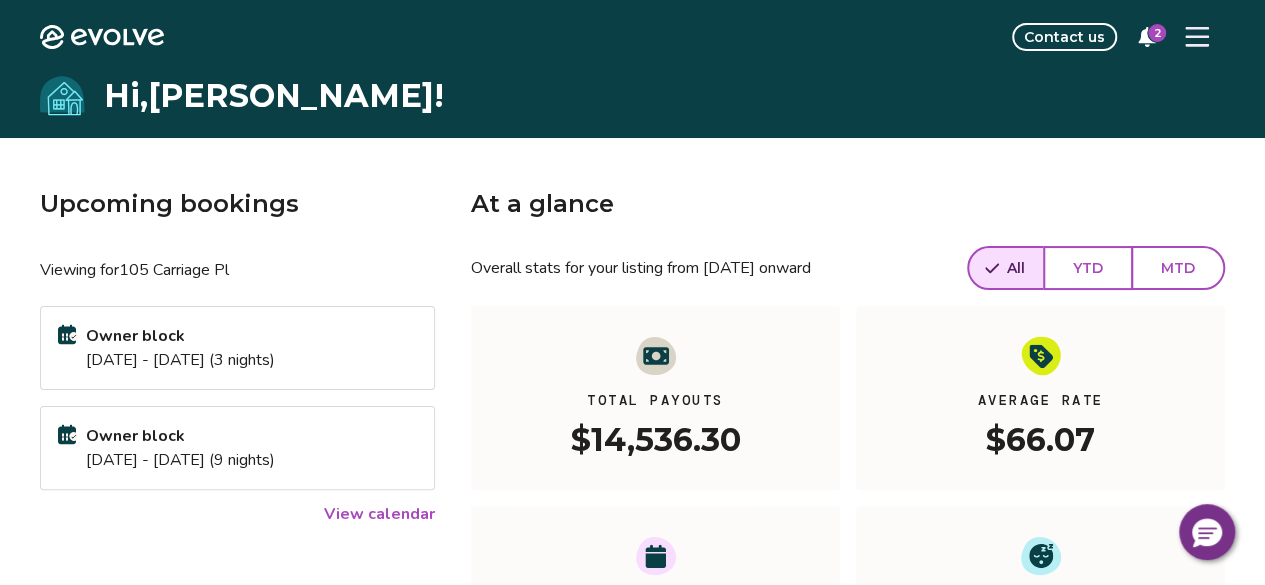 click at bounding box center [1197, 37] 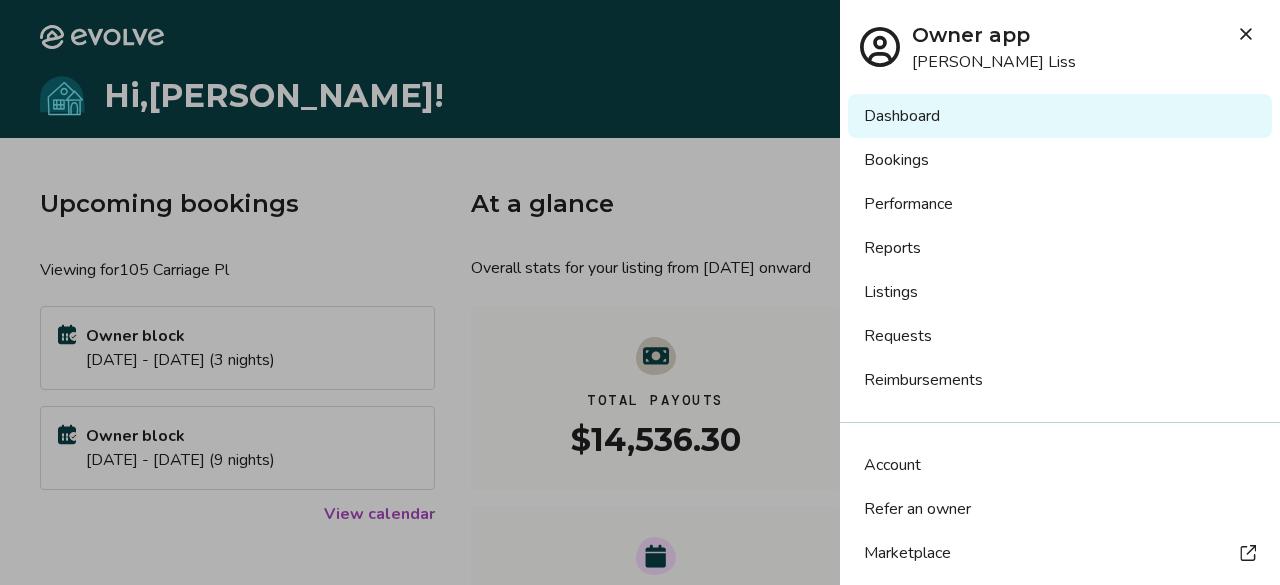 click on "Reports" at bounding box center (1060, 248) 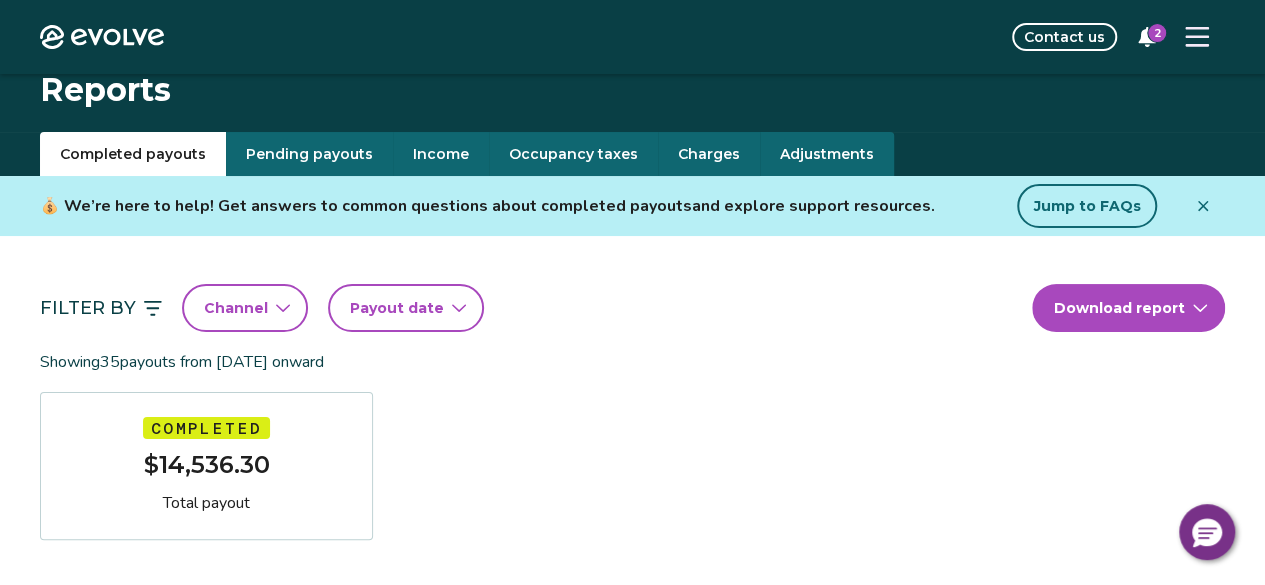 scroll, scrollTop: 0, scrollLeft: 0, axis: both 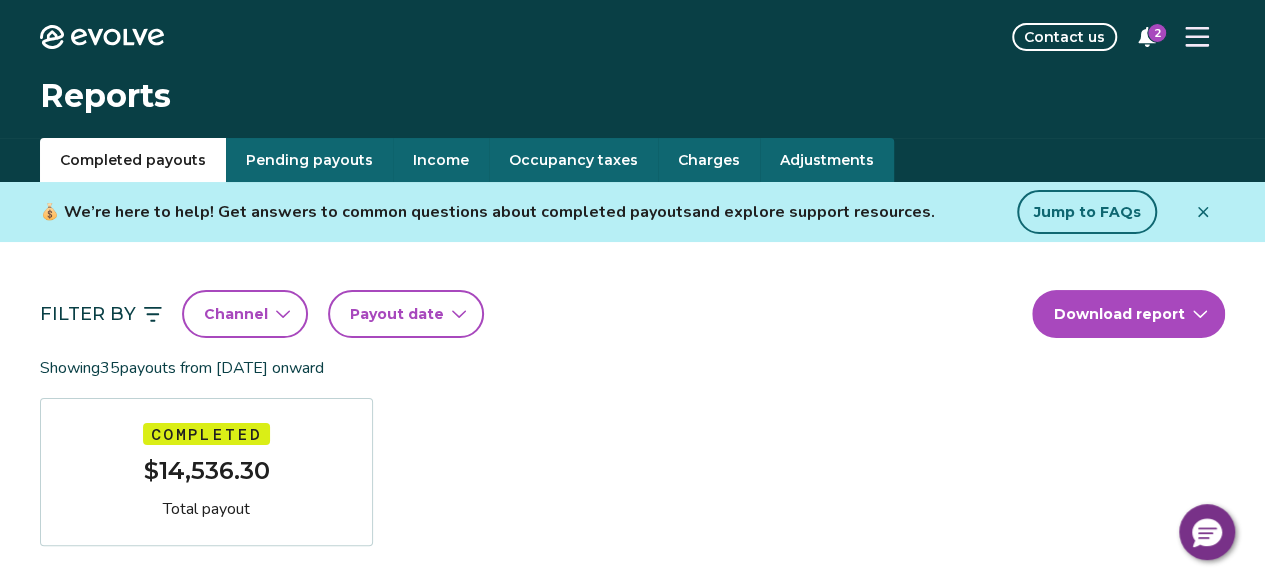 click on "Pending payouts" at bounding box center [309, 160] 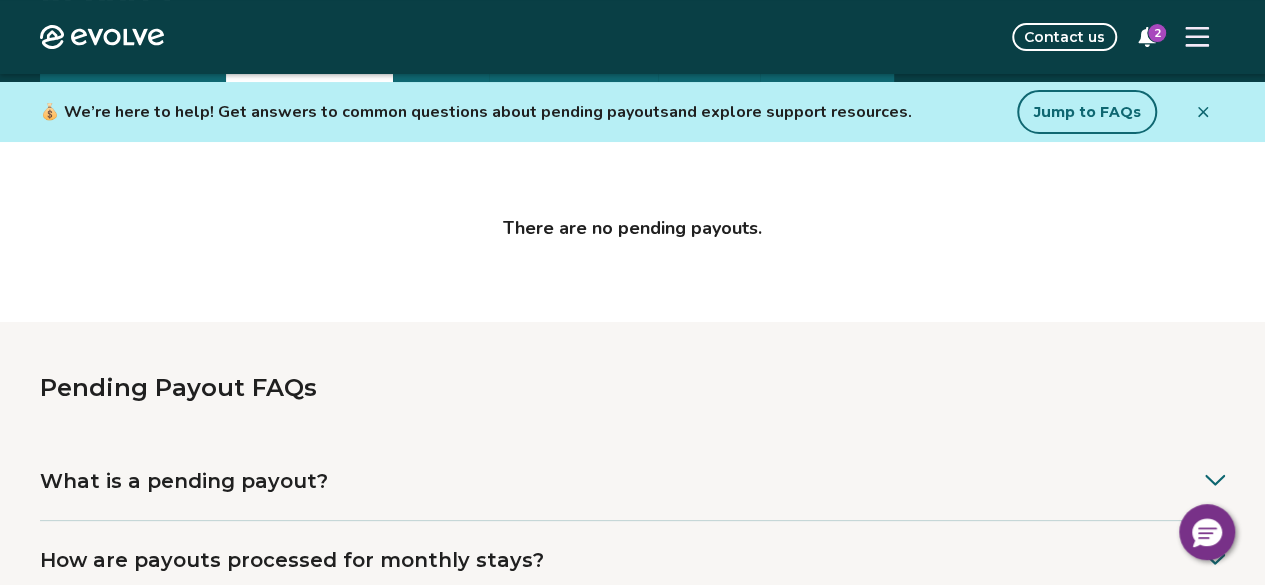 scroll, scrollTop: 0, scrollLeft: 0, axis: both 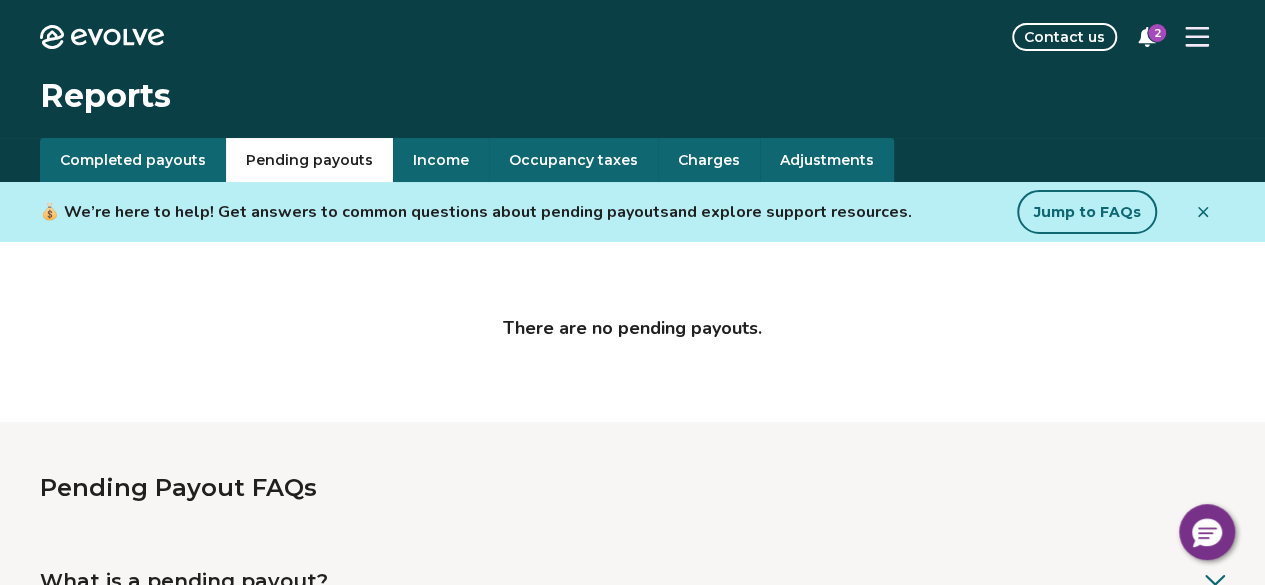 click on "Completed payouts" at bounding box center (133, 160) 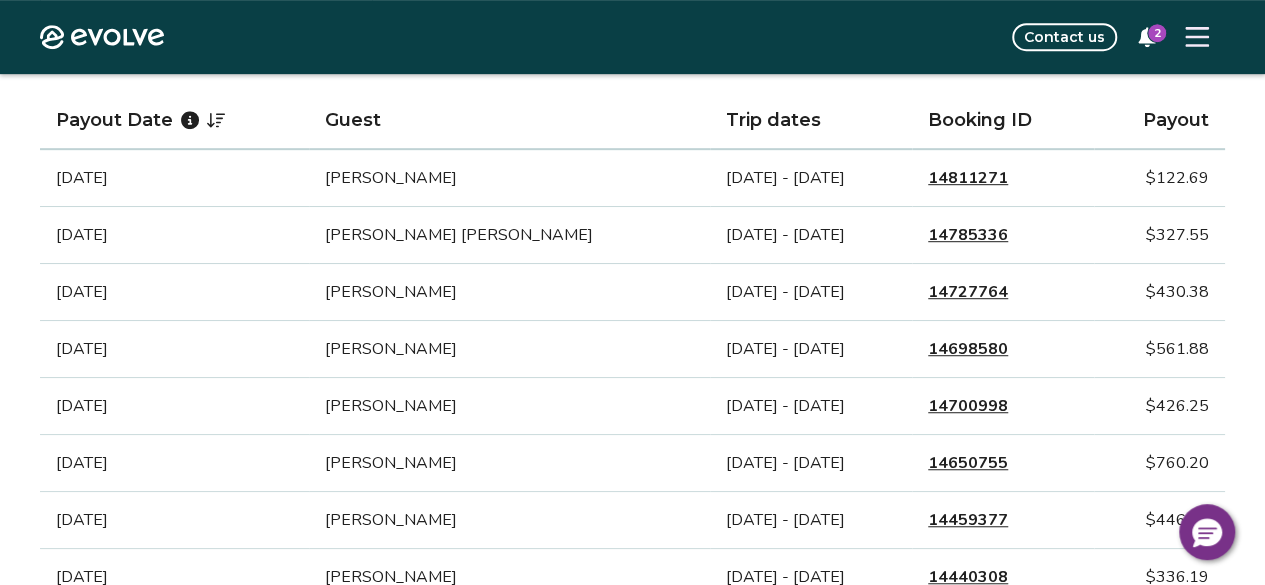 scroll, scrollTop: 500, scrollLeft: 0, axis: vertical 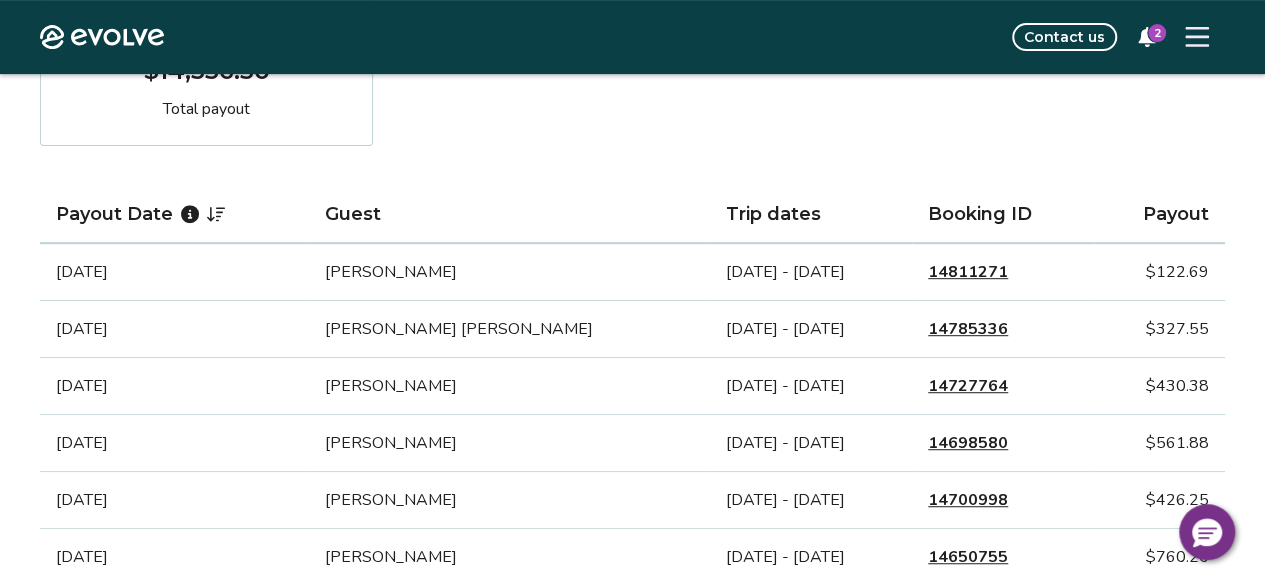 click on "14811271" at bounding box center (968, 272) 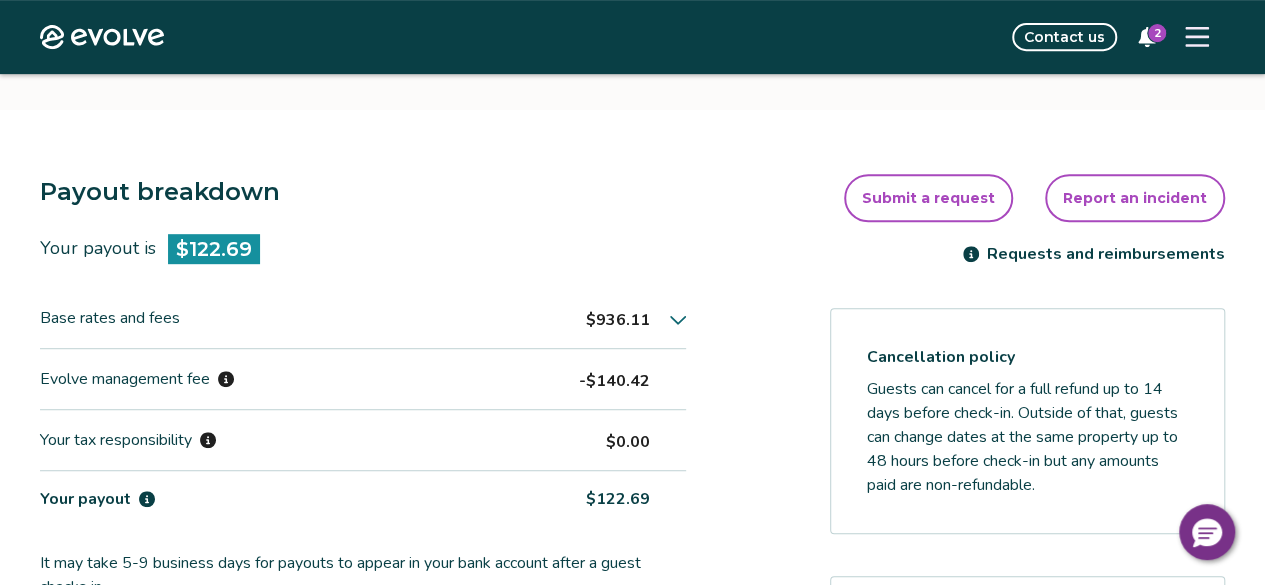 scroll, scrollTop: 500, scrollLeft: 0, axis: vertical 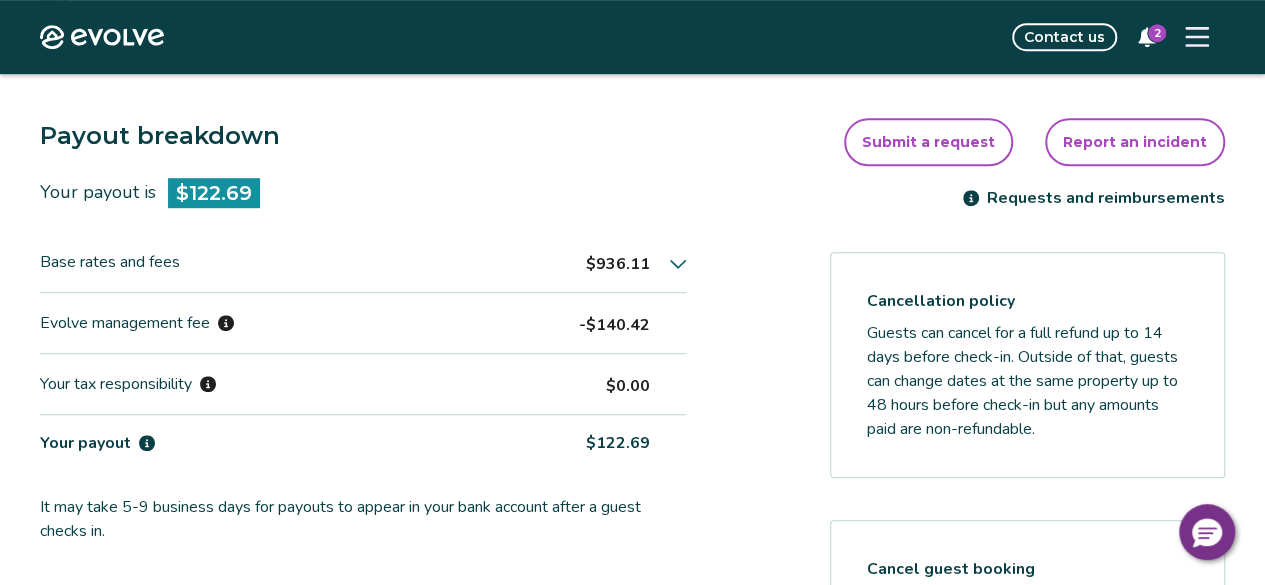 click 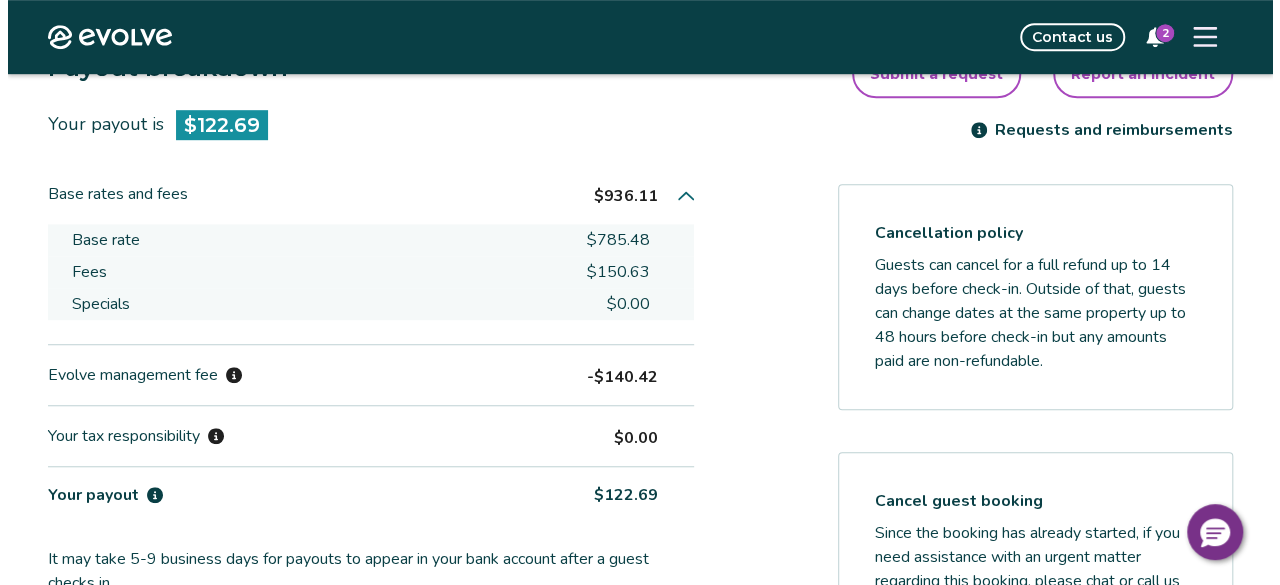 scroll, scrollTop: 600, scrollLeft: 0, axis: vertical 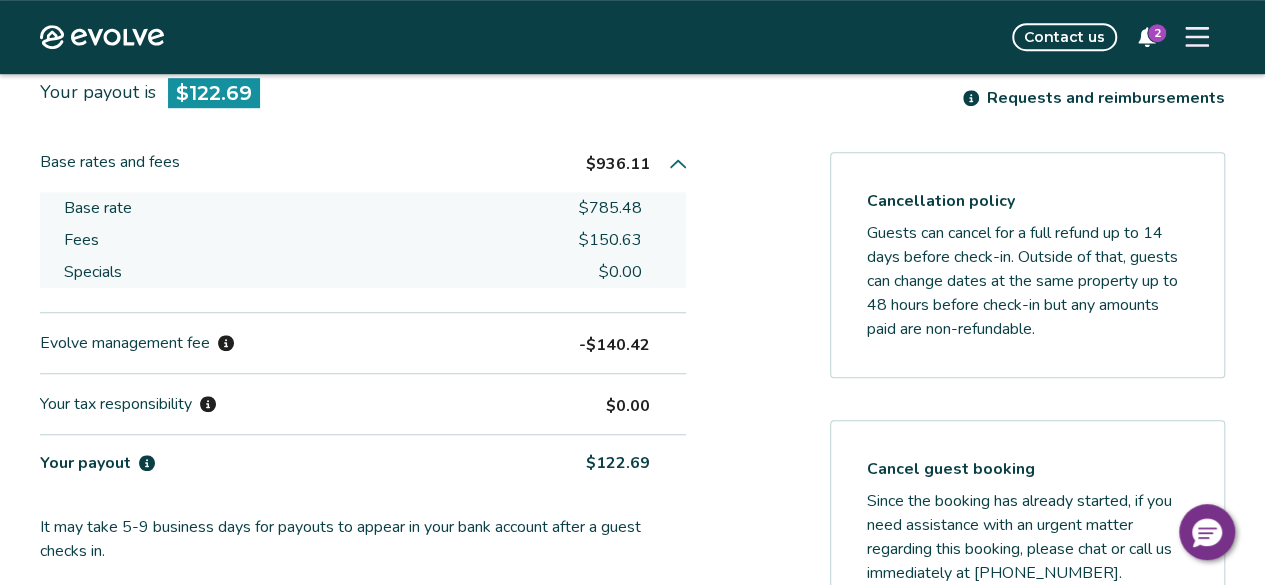 click 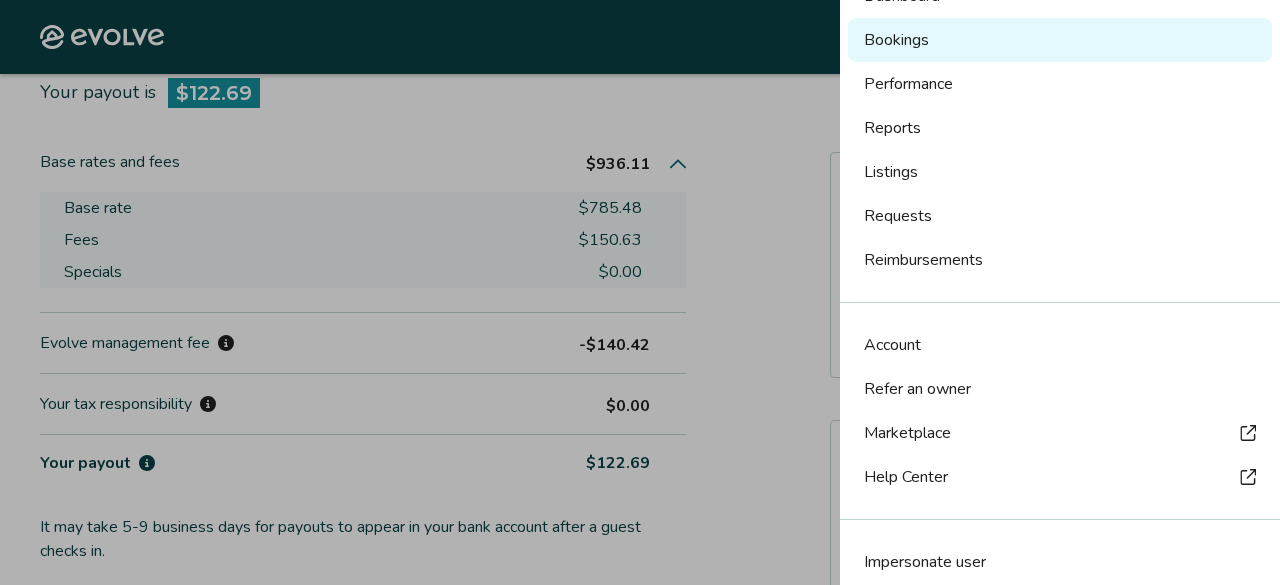 scroll, scrollTop: 182, scrollLeft: 0, axis: vertical 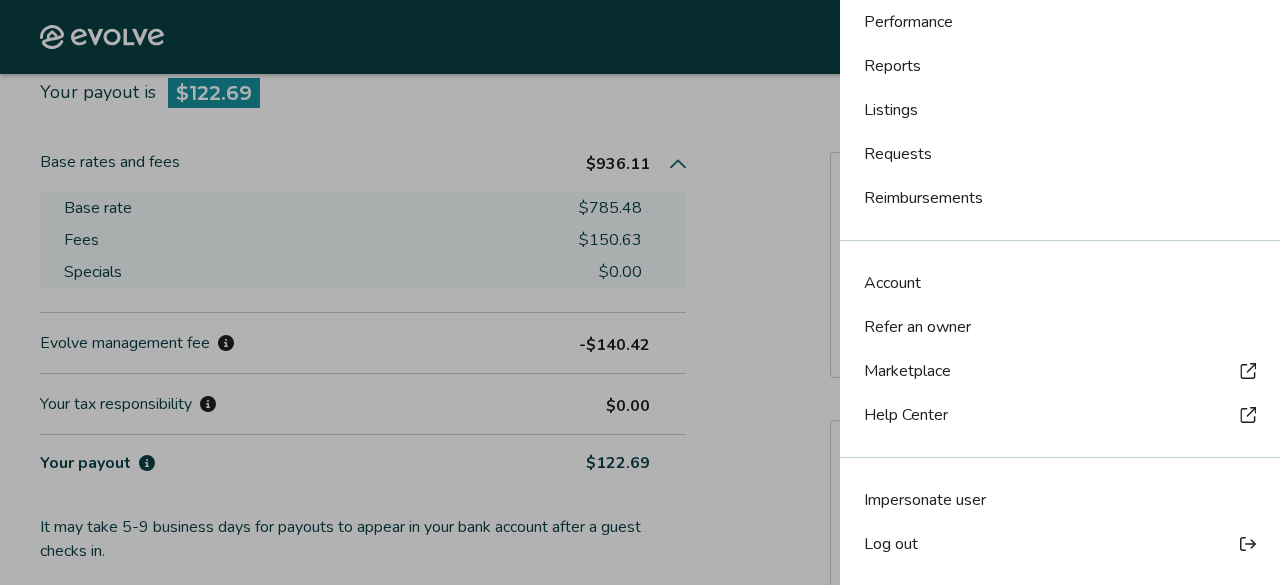 click on "Log out" at bounding box center (891, 544) 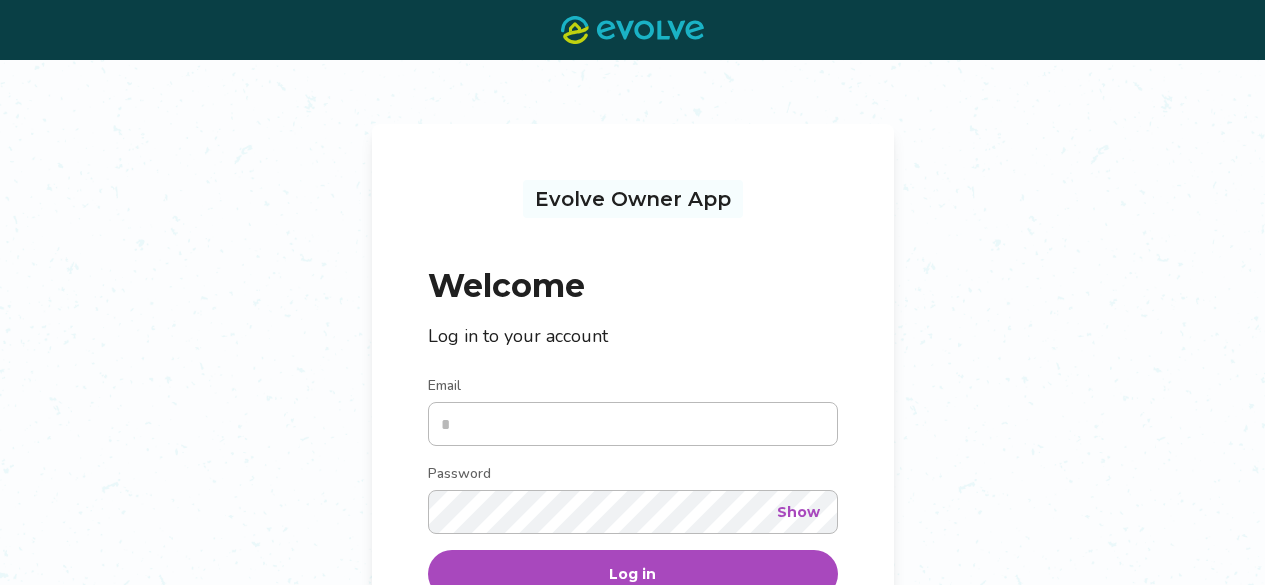 scroll, scrollTop: 0, scrollLeft: 0, axis: both 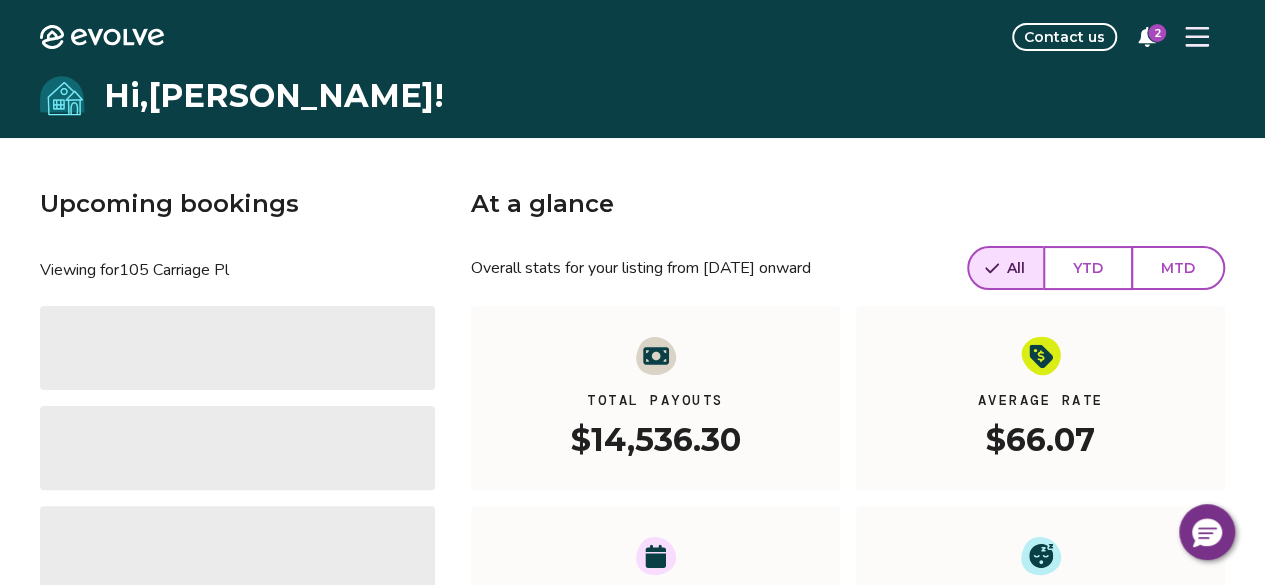 click at bounding box center [1197, 37] 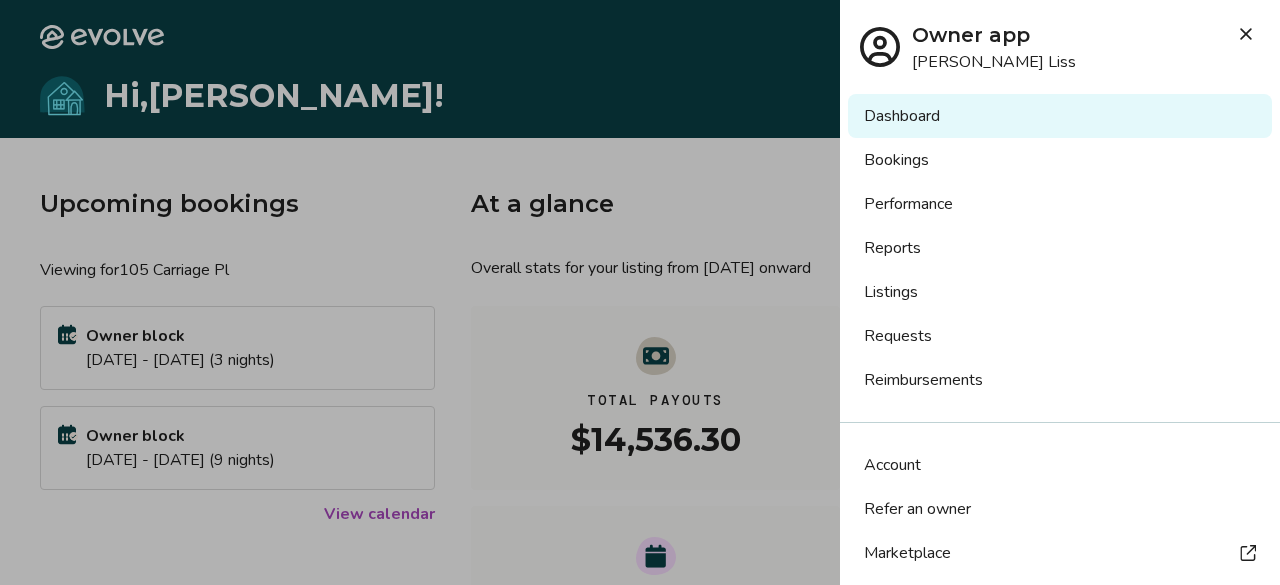 click on "Reports" at bounding box center [1060, 248] 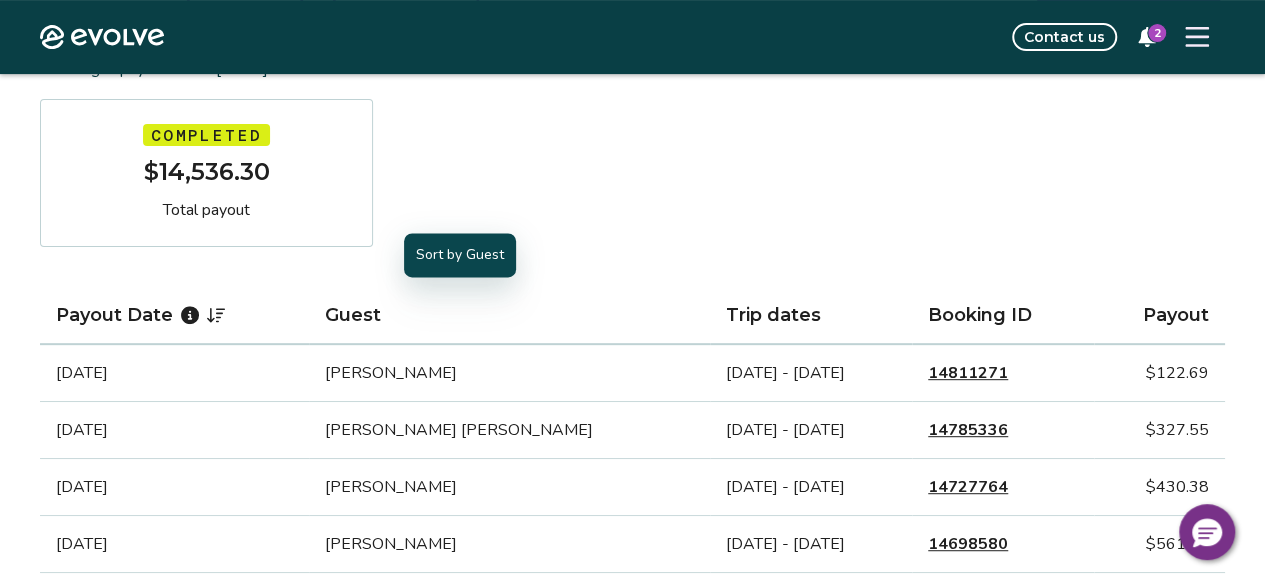 scroll, scrollTop: 300, scrollLeft: 0, axis: vertical 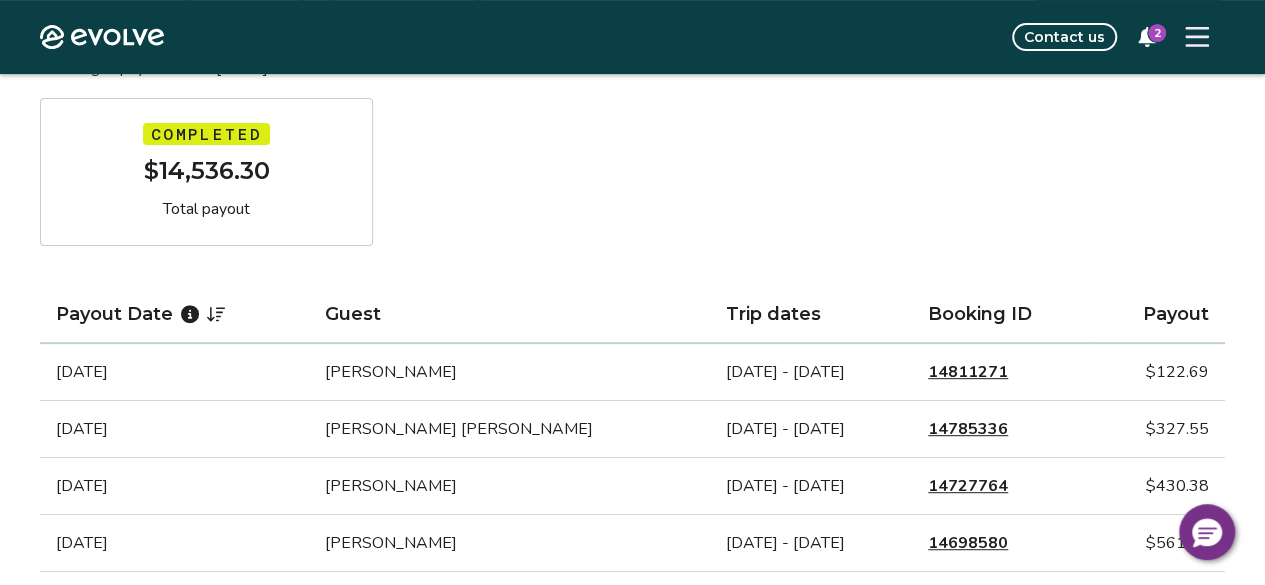 click on "14811271" at bounding box center [968, 372] 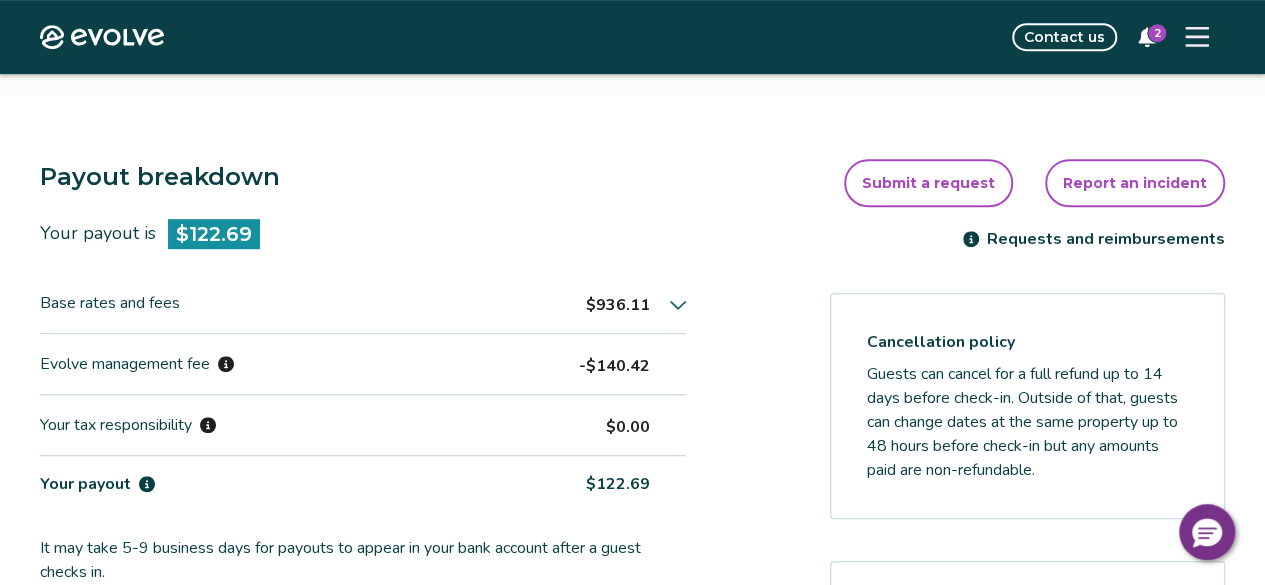 scroll, scrollTop: 500, scrollLeft: 0, axis: vertical 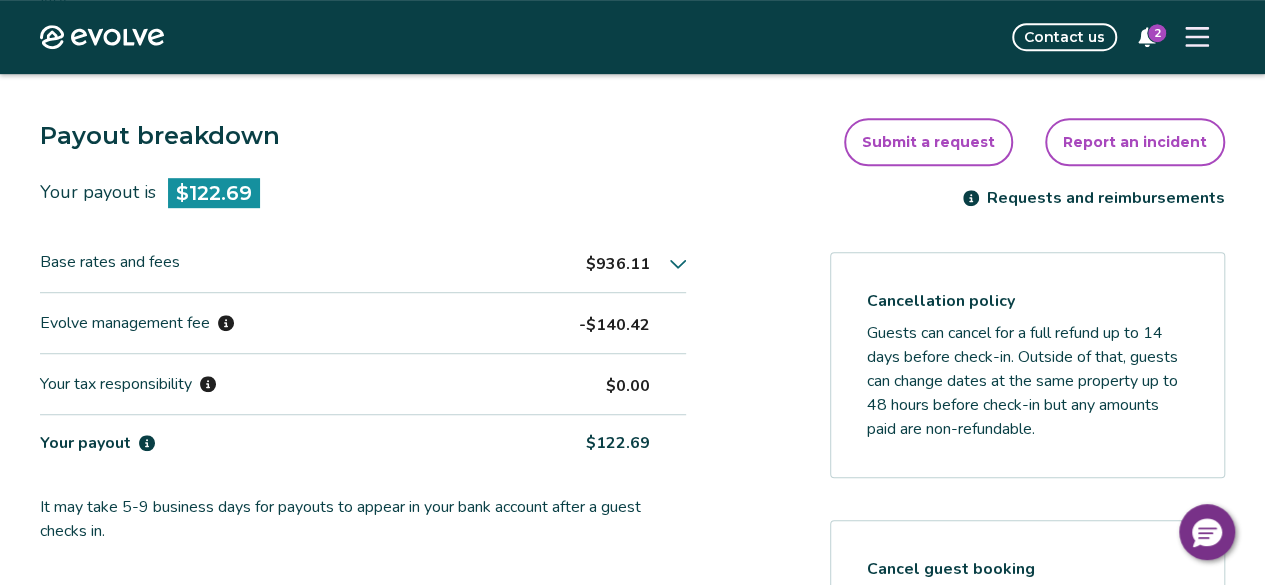 click 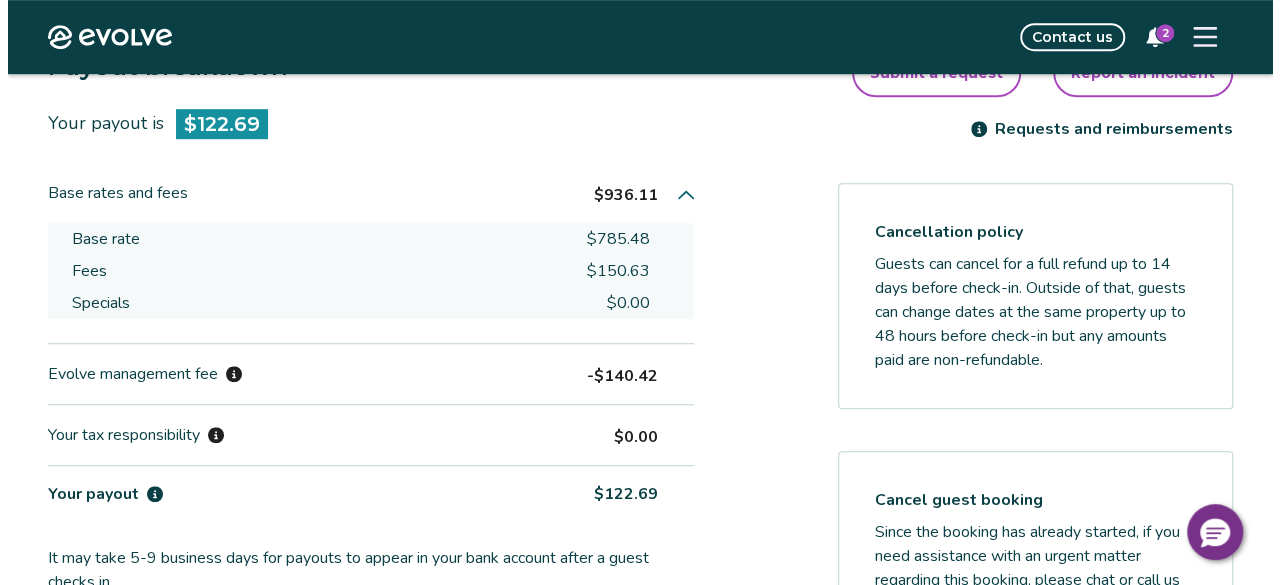 scroll, scrollTop: 600, scrollLeft: 0, axis: vertical 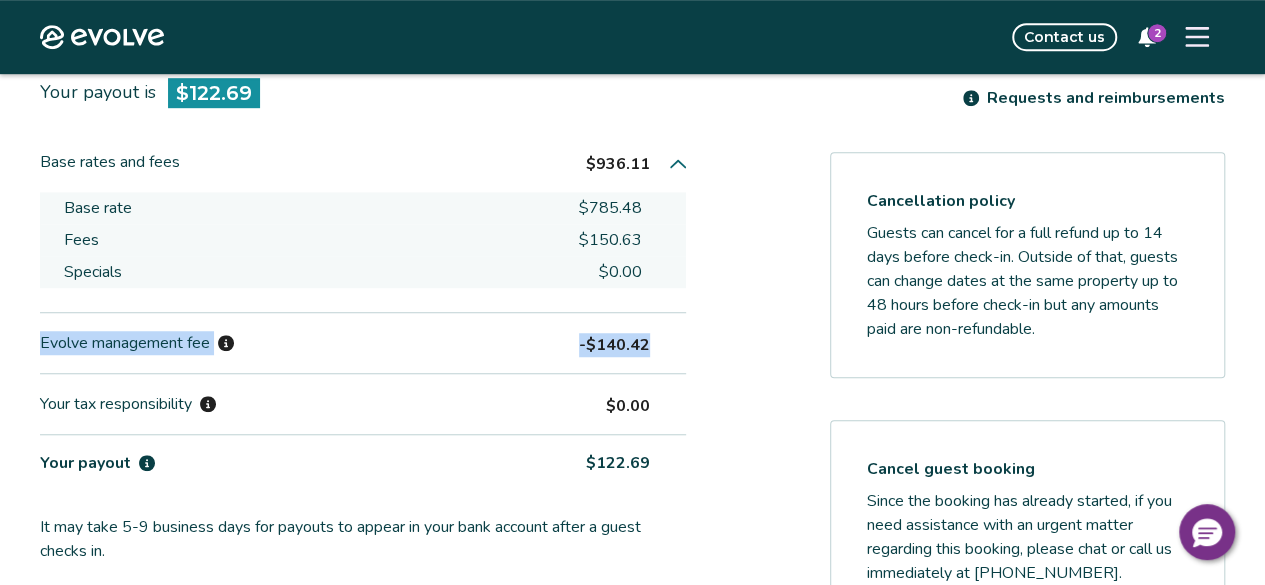 drag, startPoint x: 21, startPoint y: 341, endPoint x: 672, endPoint y: 347, distance: 651.02765 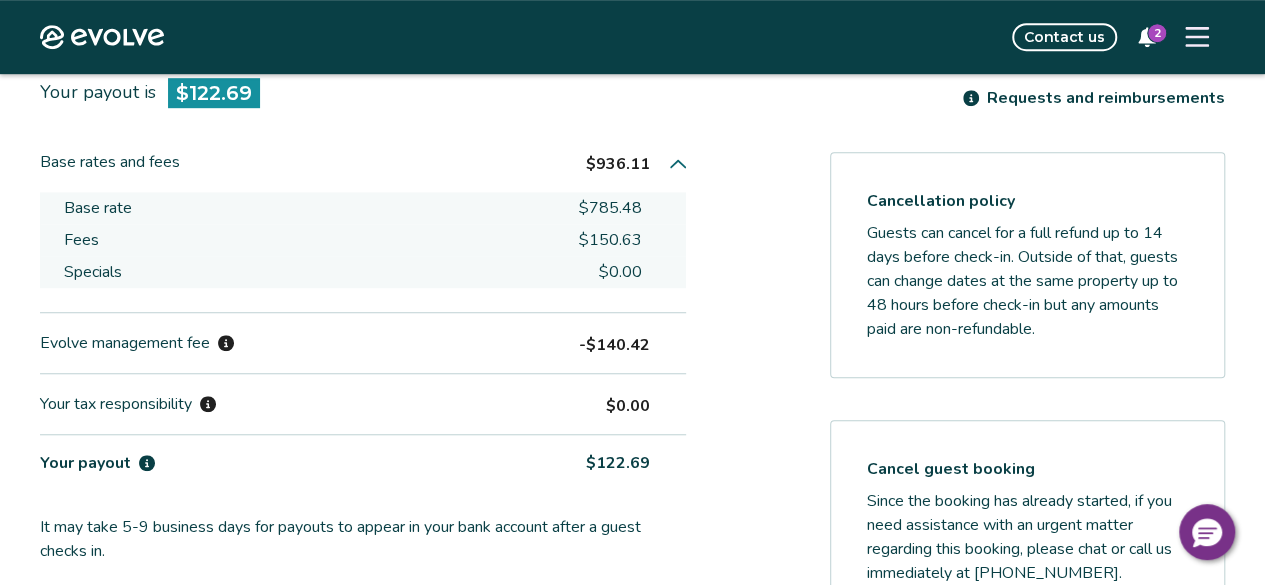 click on "Payout breakdown Your payout is $122.69 Base rates and fees $936.11 Base rate $785.48 Fees $150.63 Specials $0.00 Evolve management fee -$140.42 Your tax responsibility $0.00 Your payout $122.69 It may take 5-9 business days for payouts to appear in your bank account after a guest checks in. Transactions and line items Transactions Line items Processing date Amount Transactions total $122.69 Jul 09, 2025 -$673.00 Jul 08, 2025 $795.69 Submit a request Report an incident Requests and reimbursements Cancellation policy Guests can cancel for a full refund up to 14 days before check-in. Outside of that, guests can change dates at the same property up to 48 hours before check-in but any amounts paid are non-refundable. Cancel guest booking Since the booking has already started, if you need assistance with an urgent matter regarding this booking, please chat or call us immediately at   (720) 605-6965 . Request to cancel booking" at bounding box center [632, 541] 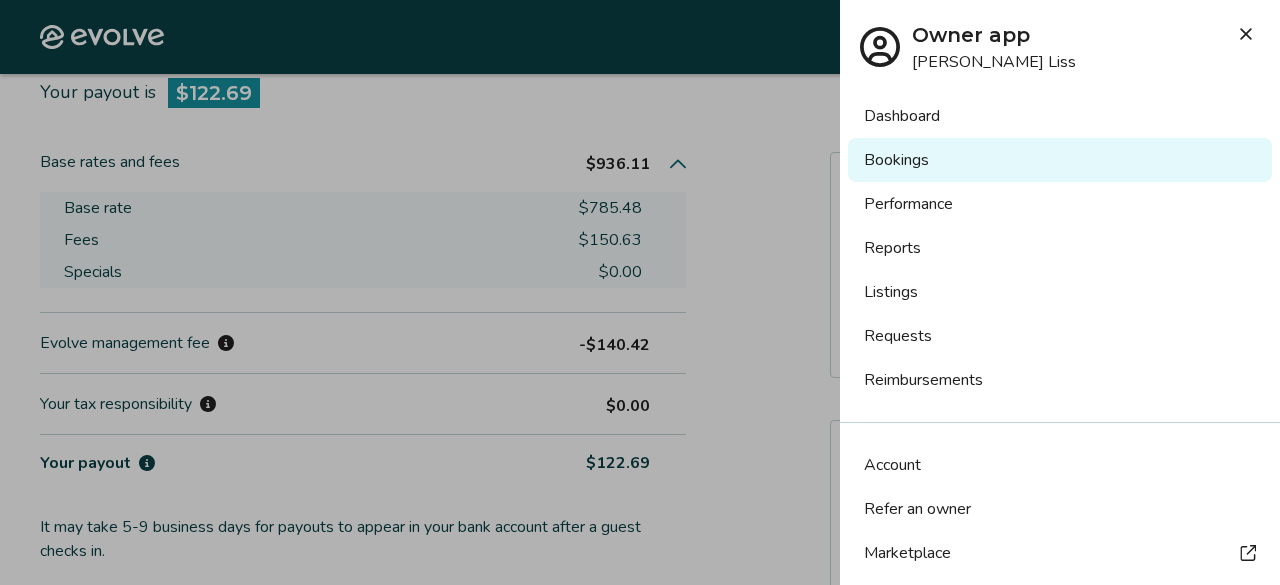 scroll, scrollTop: 182, scrollLeft: 0, axis: vertical 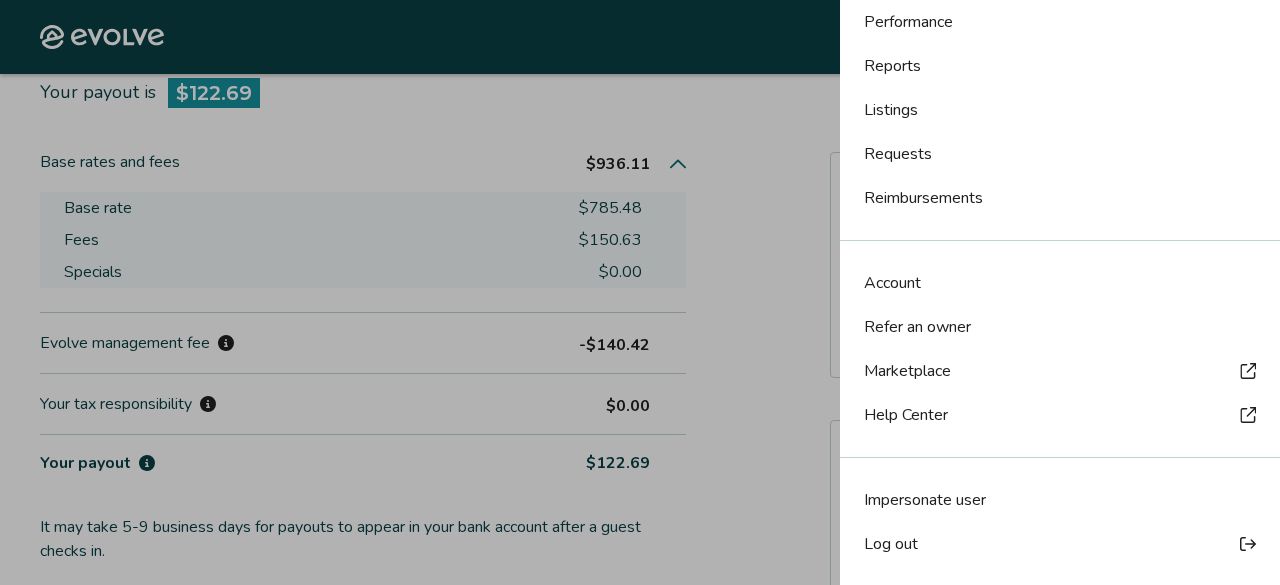 click on "Log out" at bounding box center (1060, 544) 